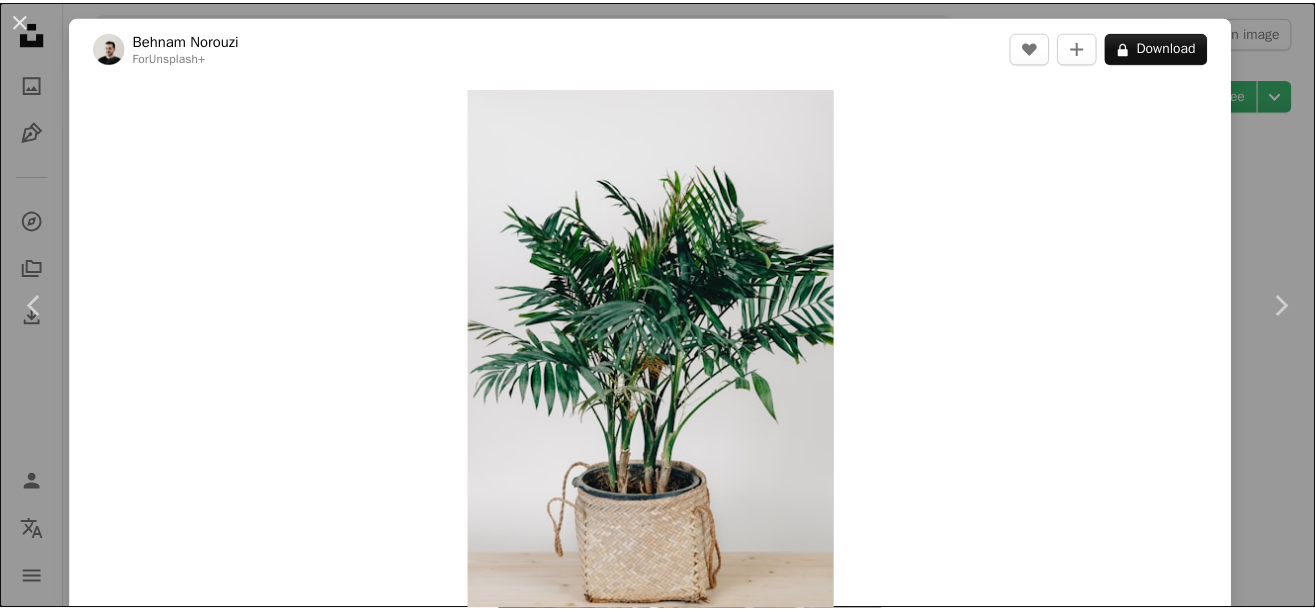 scroll, scrollTop: 13247, scrollLeft: 0, axis: vertical 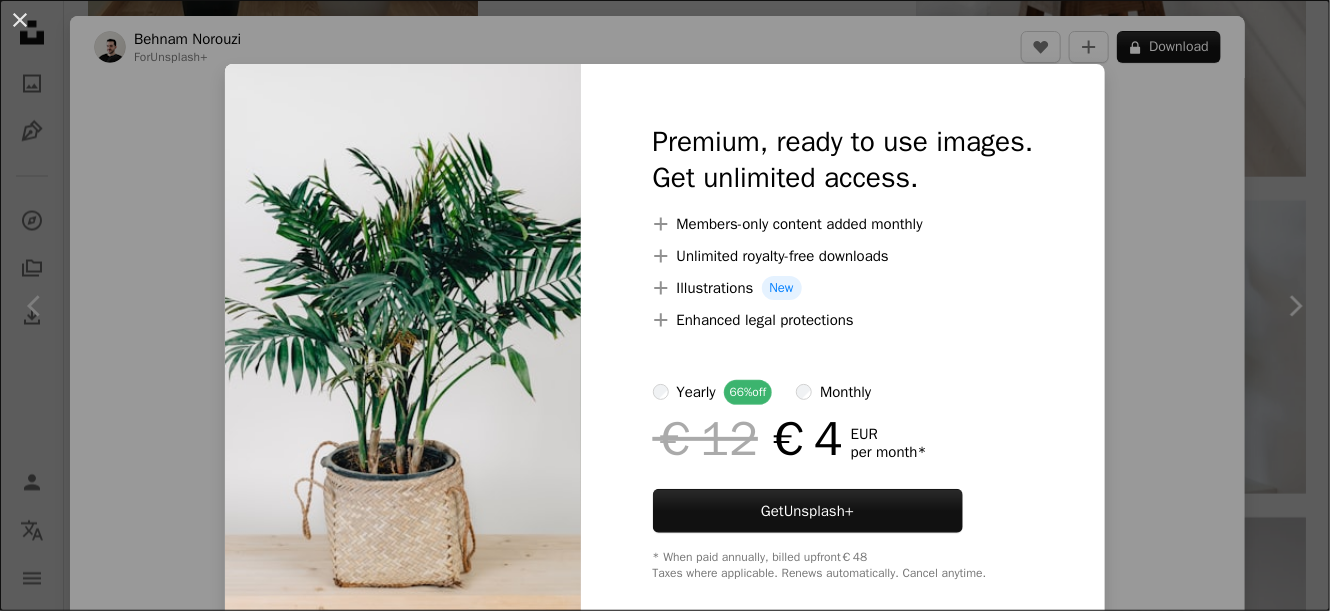 click on "An X shape Premium, ready to use images. Get unlimited access. A plus sign Members-only content added monthly A plus sign Unlimited royalty-free downloads A plus sign Illustrations  New A plus sign Enhanced legal protections yearly 66%  off monthly €12   €4 EUR per month * Get  Unsplash+ * When paid annually, billed upfront  €48 Taxes where applicable. Renews automatically. Cancel anytime." at bounding box center (665, 305) 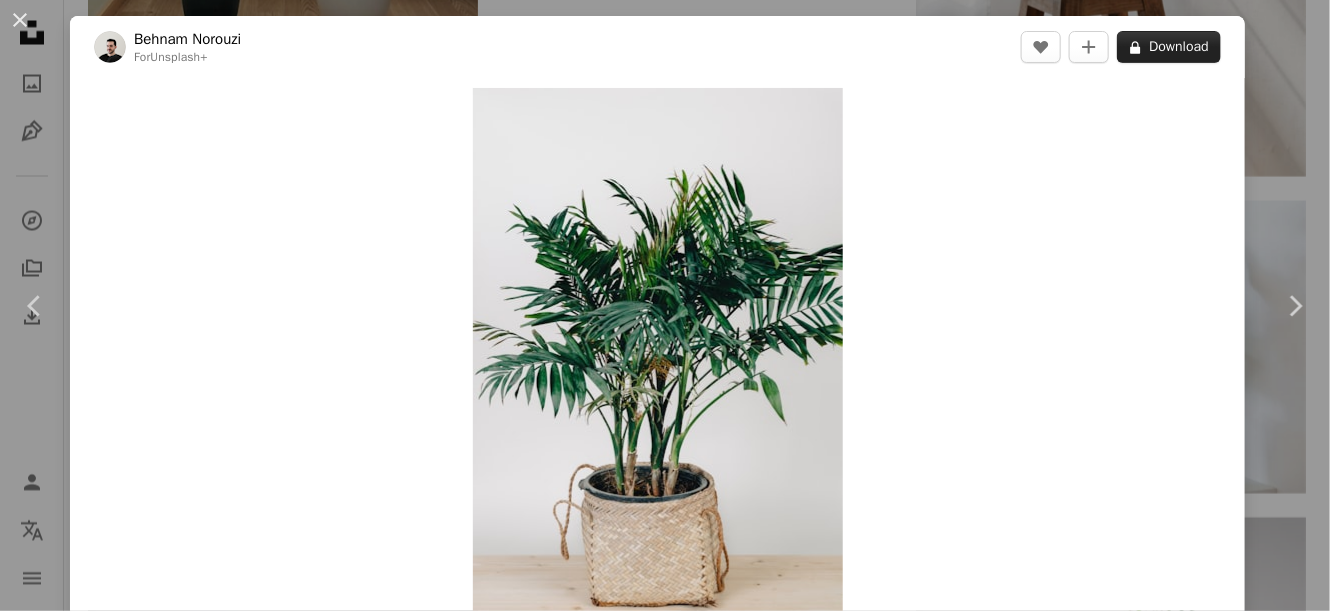 click on "A lock Download" at bounding box center (1169, 47) 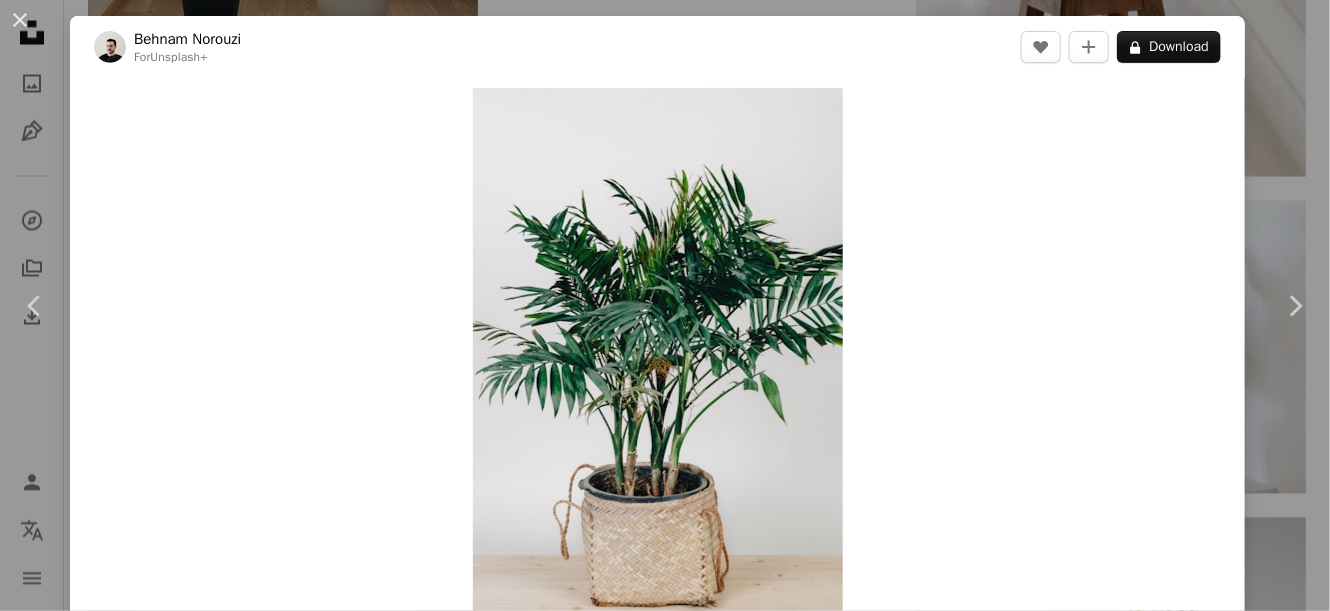 click on "An X shape" at bounding box center (20, 20) 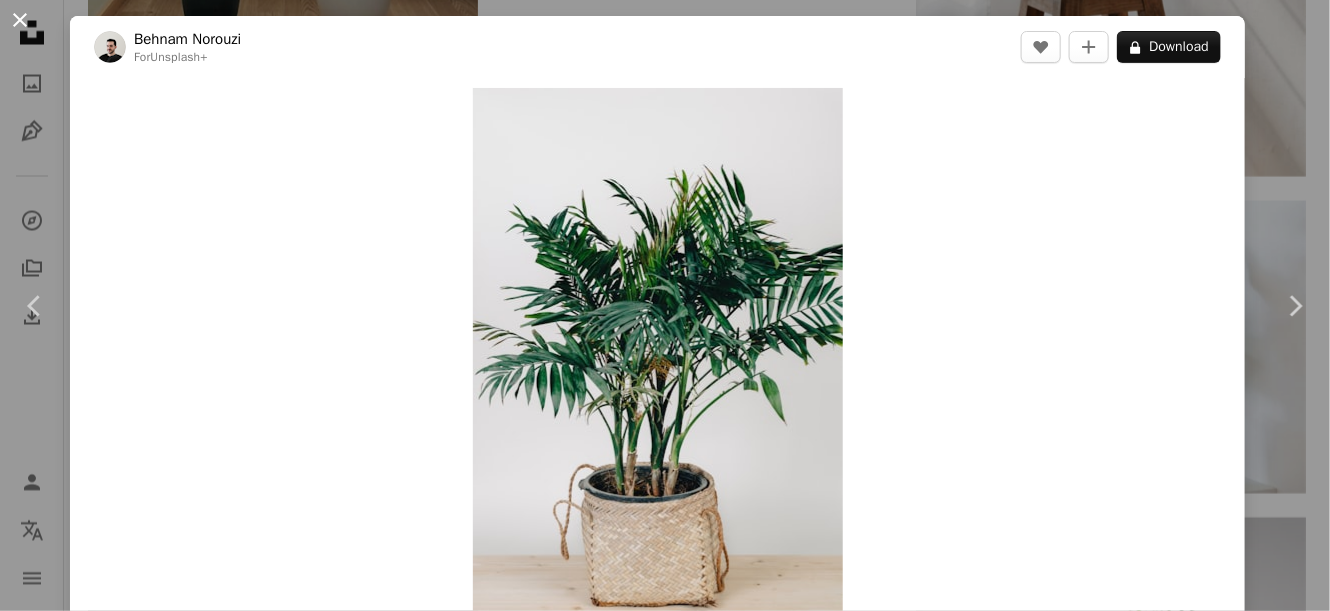 click on "An X shape" at bounding box center [20, 20] 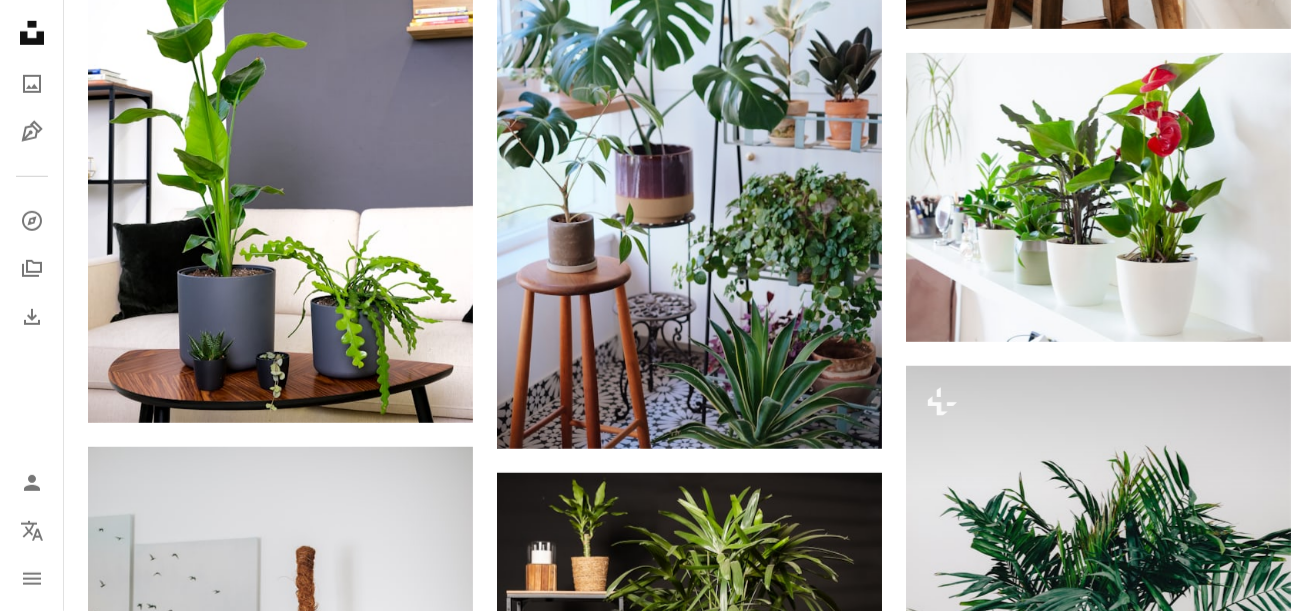 scroll, scrollTop: 13782, scrollLeft: 0, axis: vertical 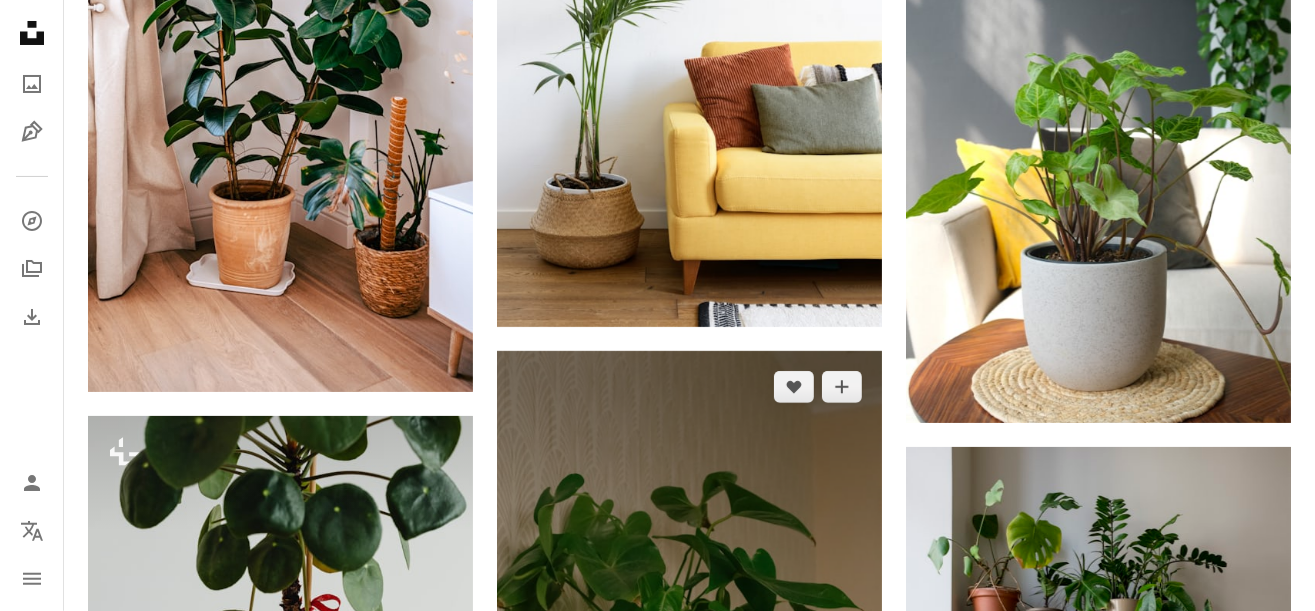 click at bounding box center [689, 640] 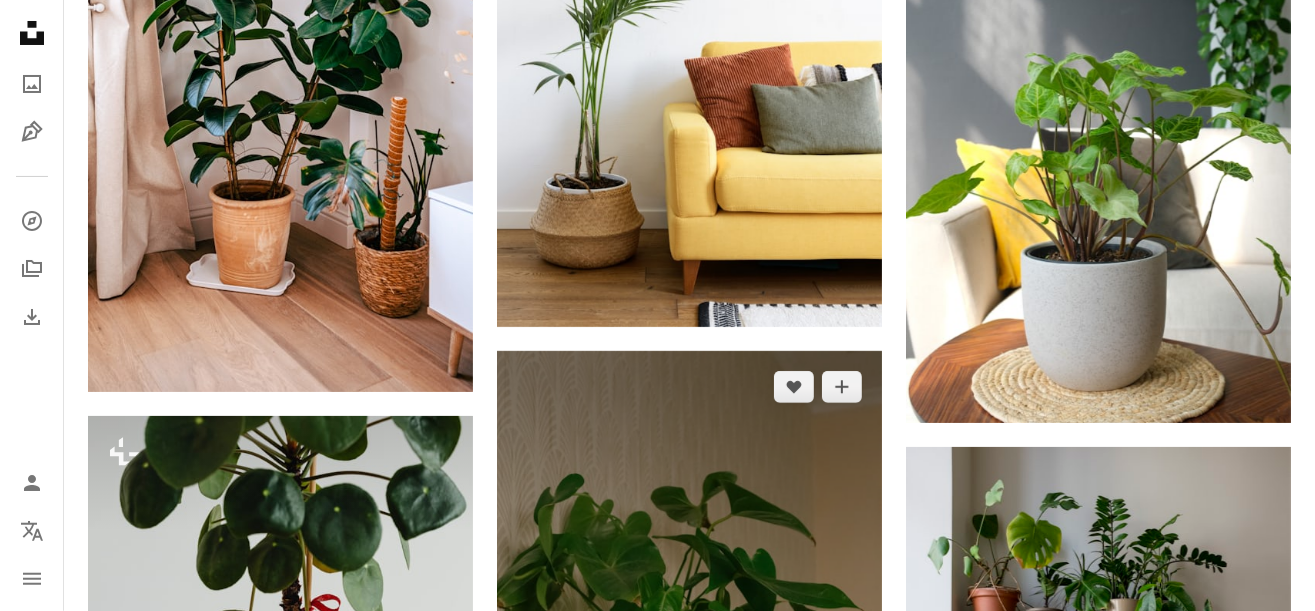 click at bounding box center (689, 640) 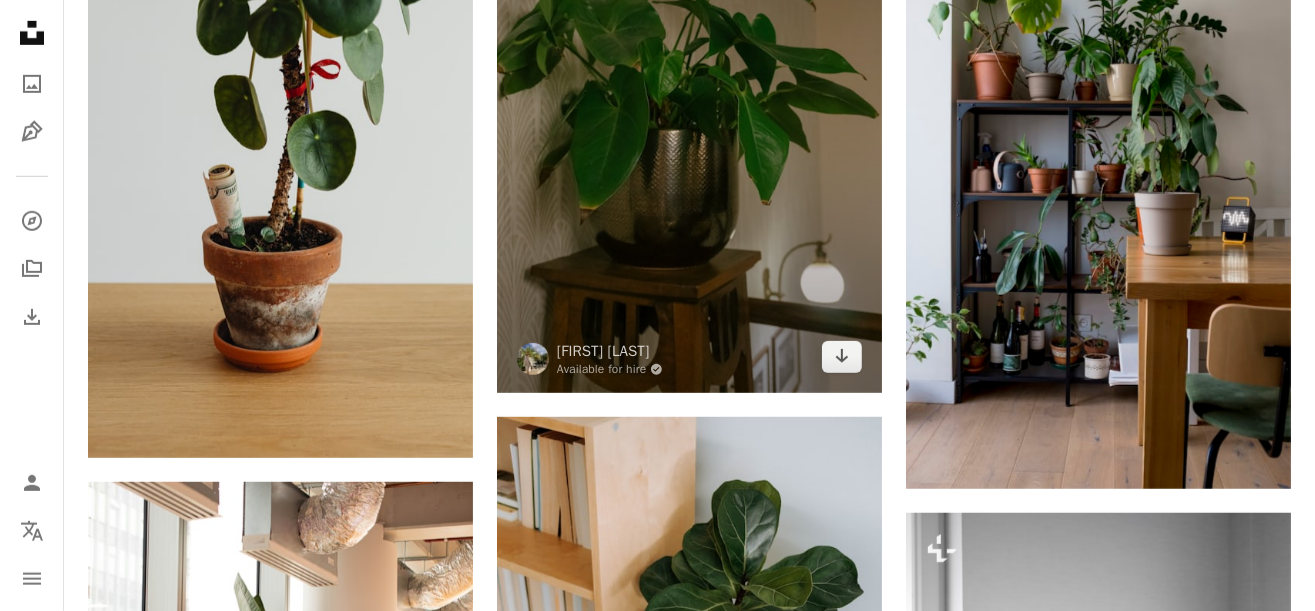 scroll, scrollTop: 17860, scrollLeft: 0, axis: vertical 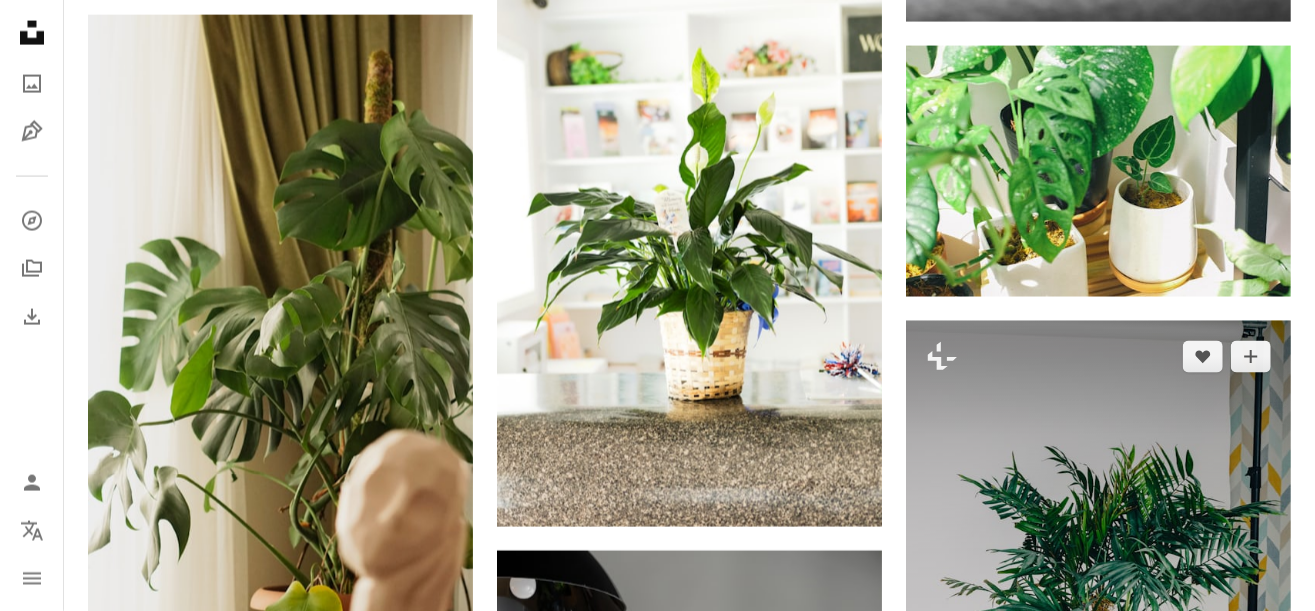 click at bounding box center [1098, 610] 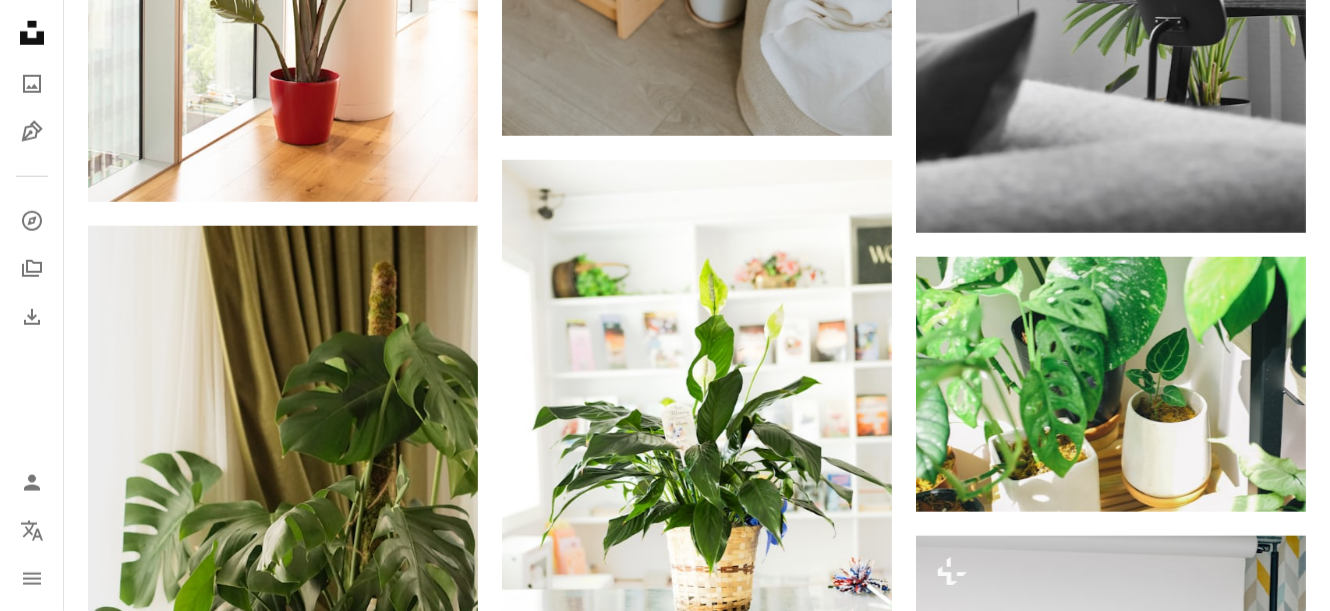 click on "An X shape" at bounding box center (20, 20) 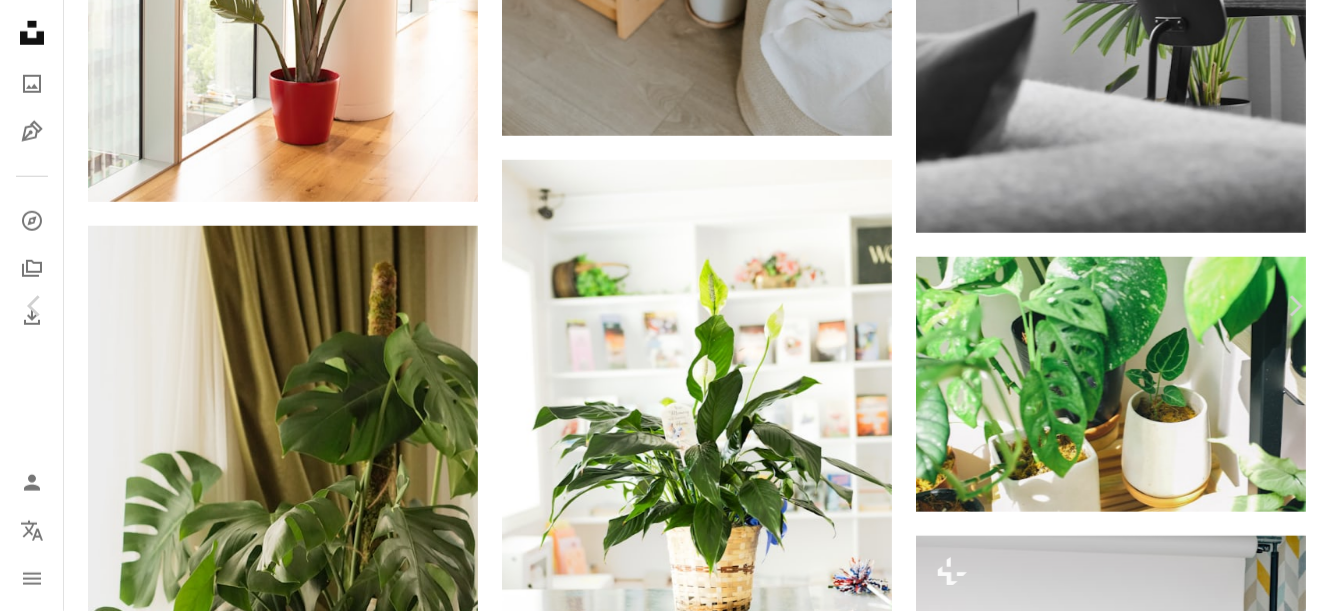 click on "A lock Download" at bounding box center [1169, 3595] 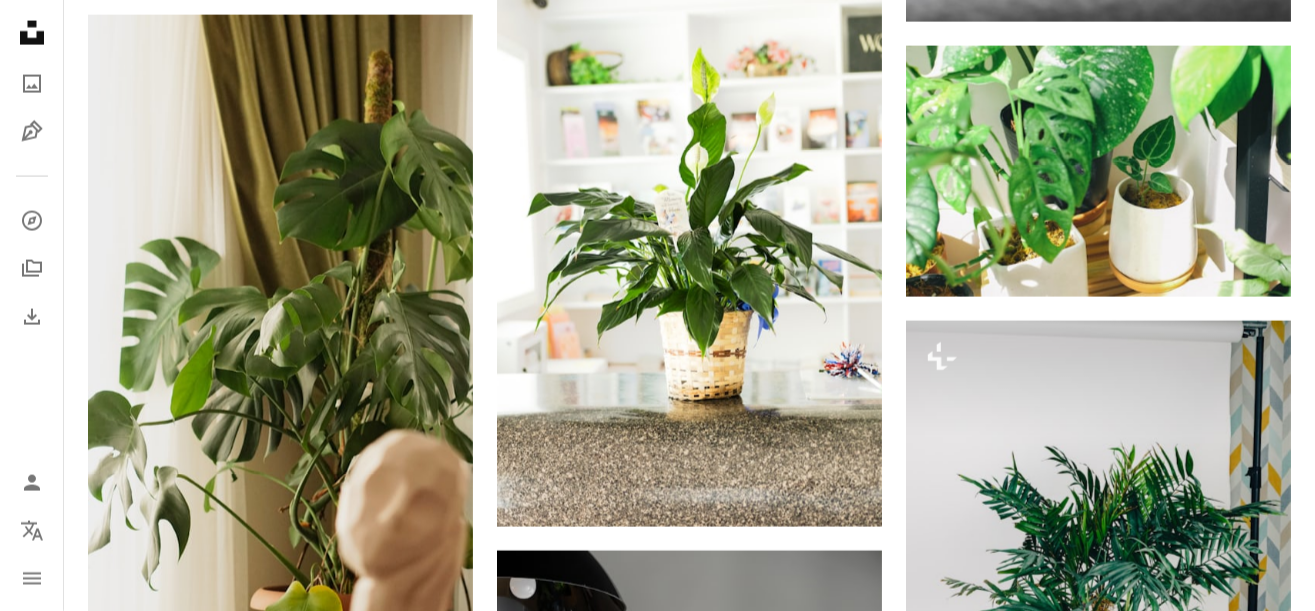 scroll, scrollTop: 18930, scrollLeft: 0, axis: vertical 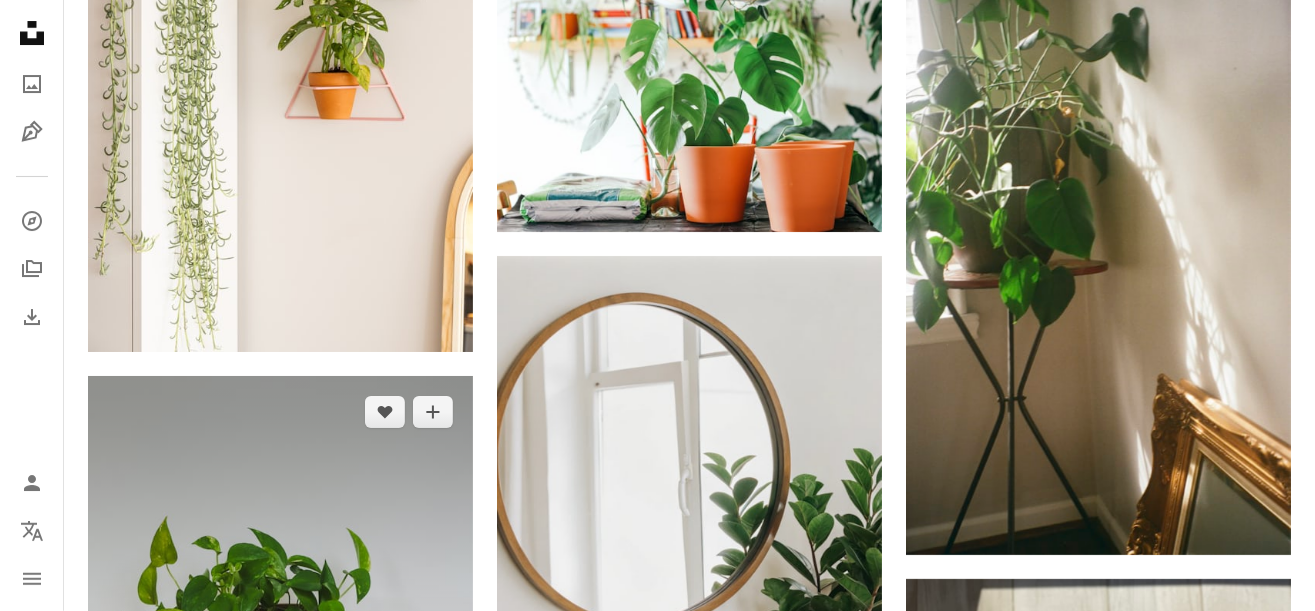 click on "Arrow pointing down" at bounding box center (433, 921) 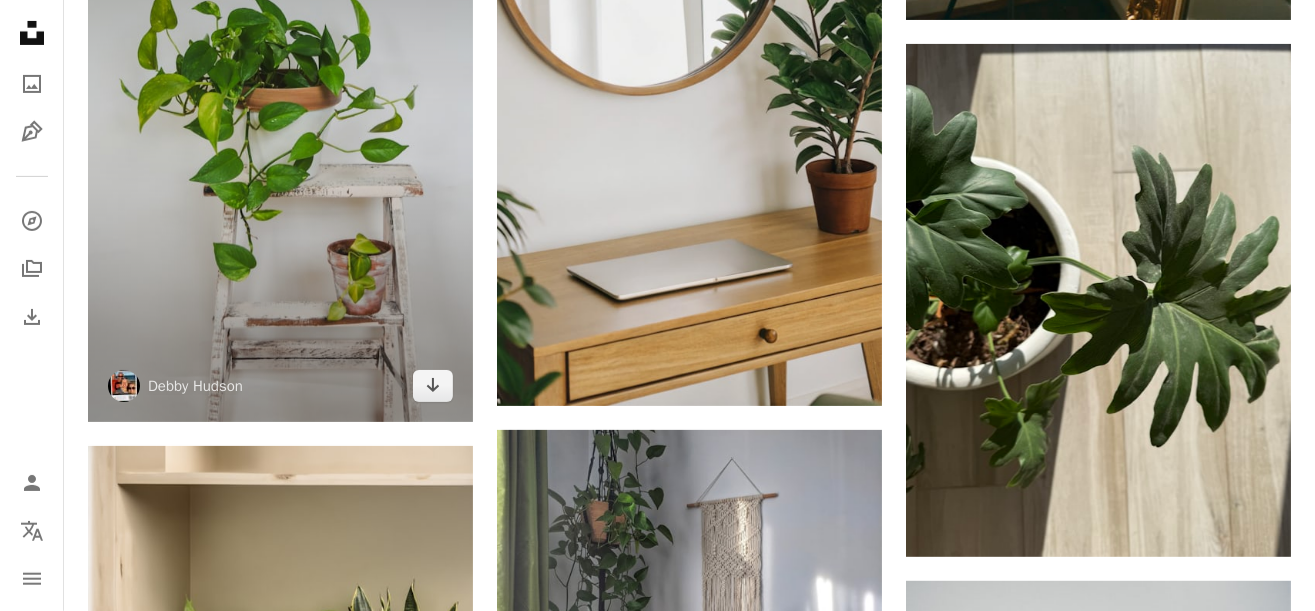 scroll, scrollTop: 21723, scrollLeft: 0, axis: vertical 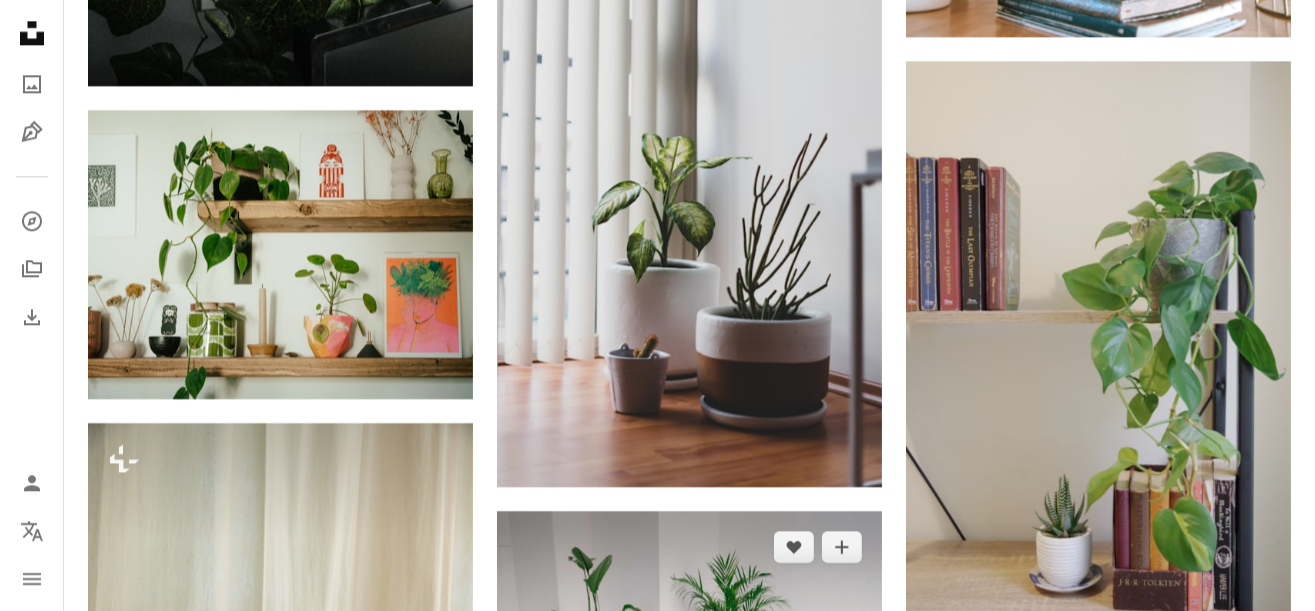 click at bounding box center [689, 639] 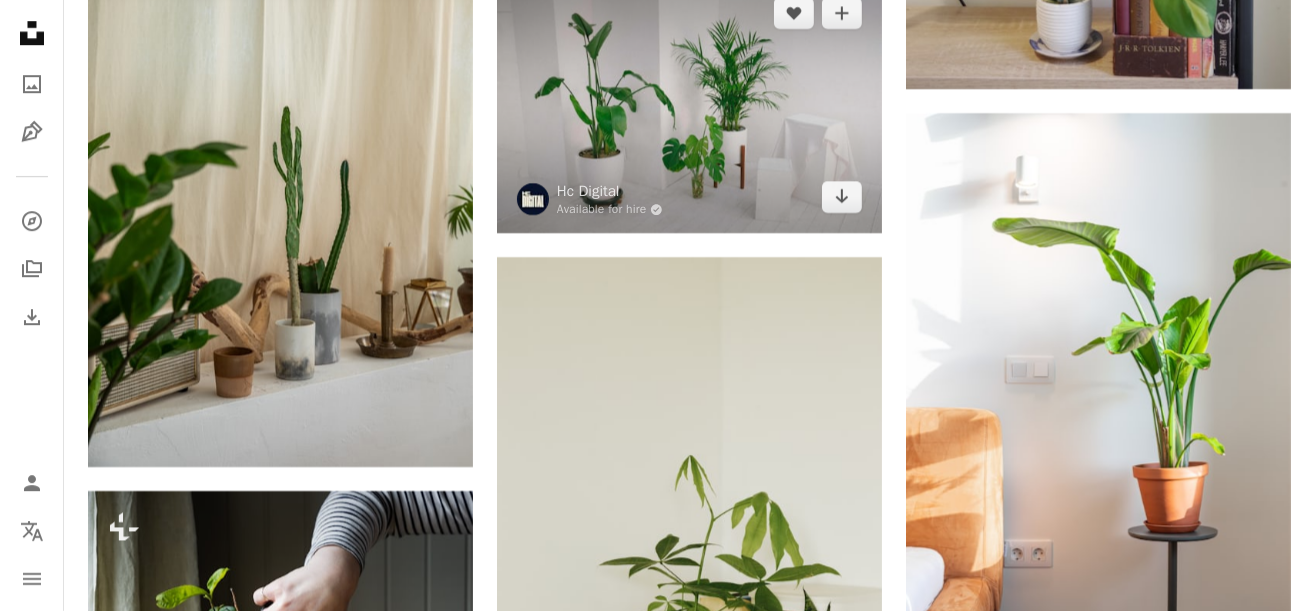 scroll, scrollTop: 24767, scrollLeft: 0, axis: vertical 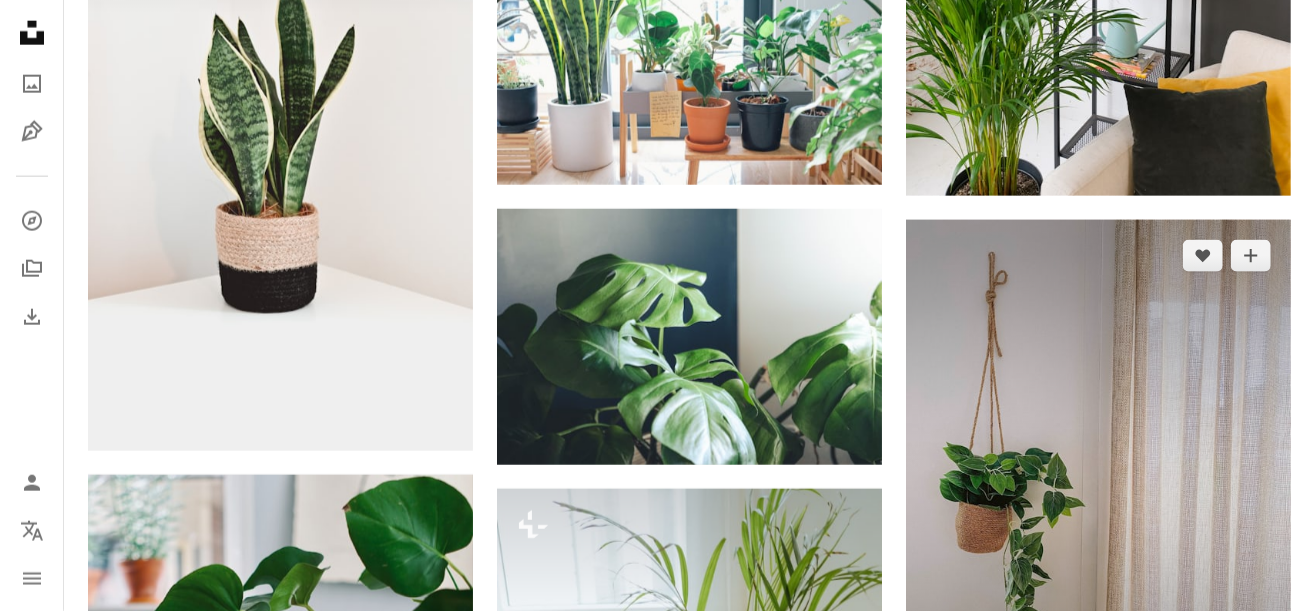 click on "Arrow pointing down" 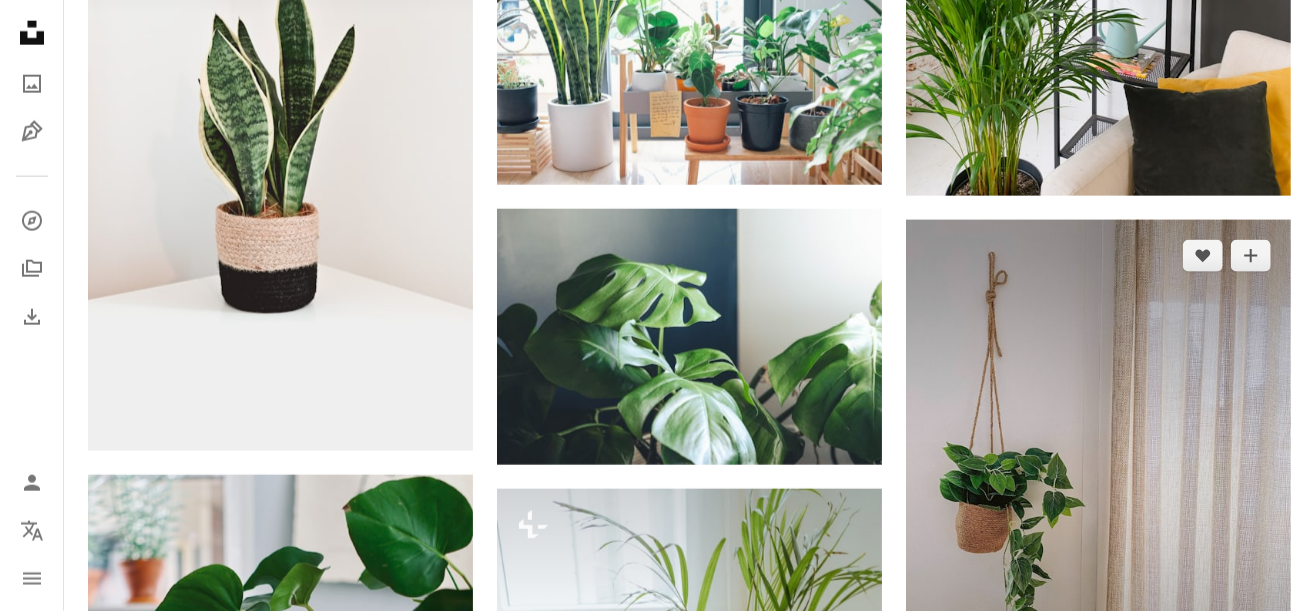 scroll, scrollTop: 26906, scrollLeft: 0, axis: vertical 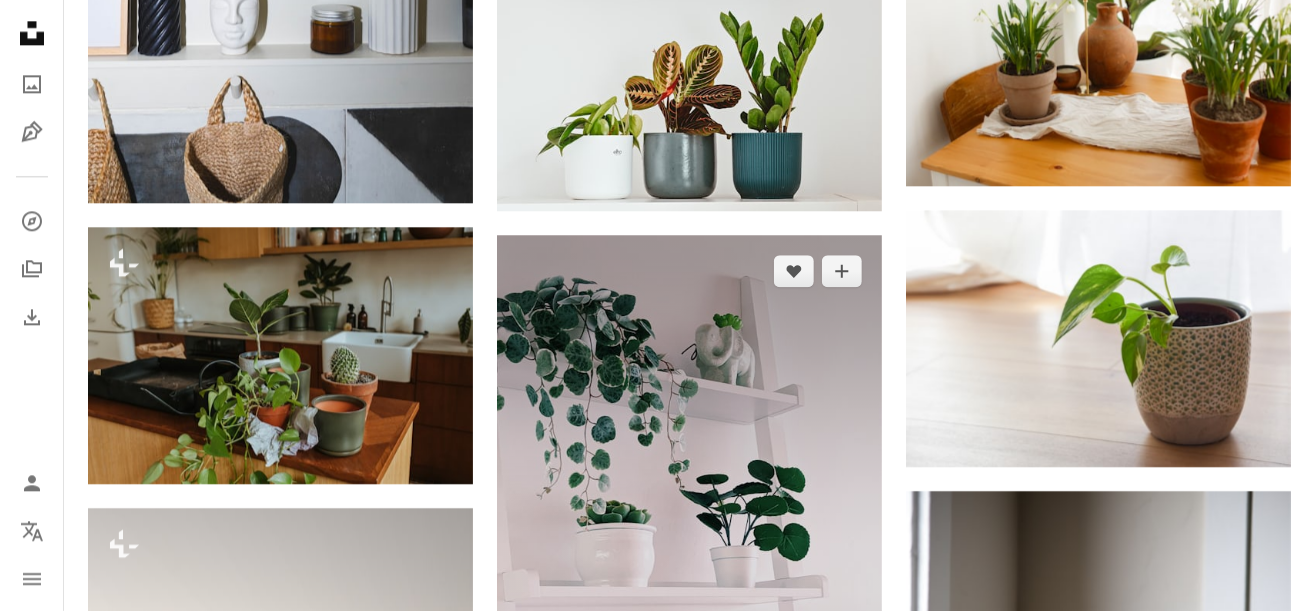 click on "Arrow pointing down" at bounding box center (842, 883) 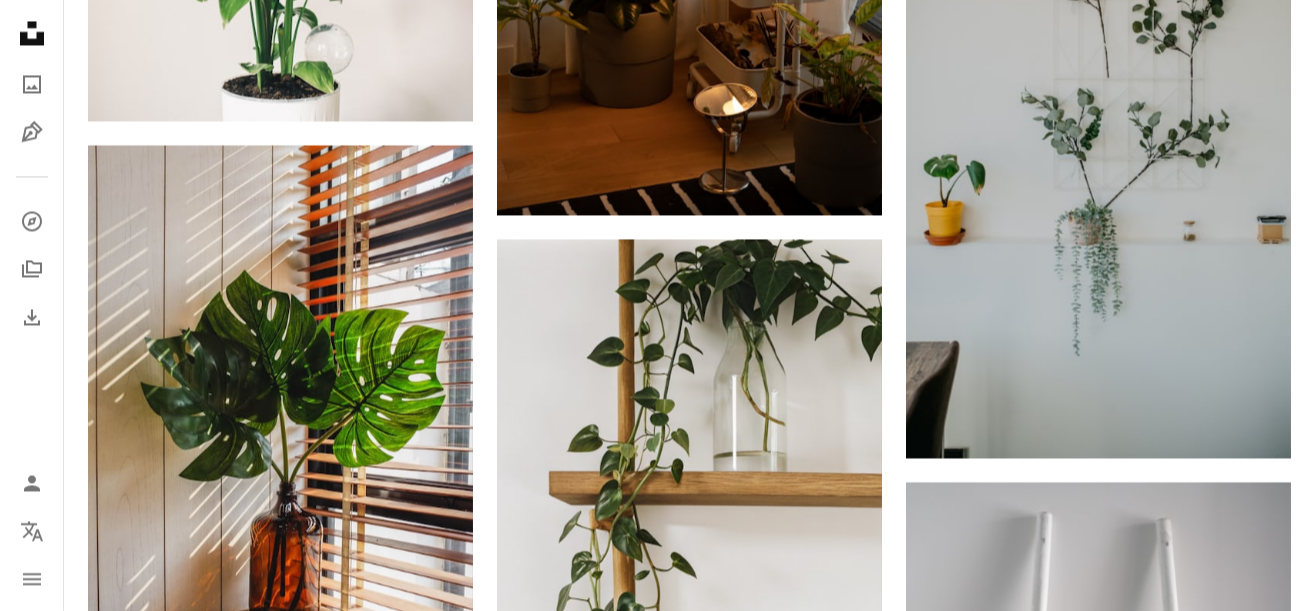 scroll, scrollTop: 44500, scrollLeft: 0, axis: vertical 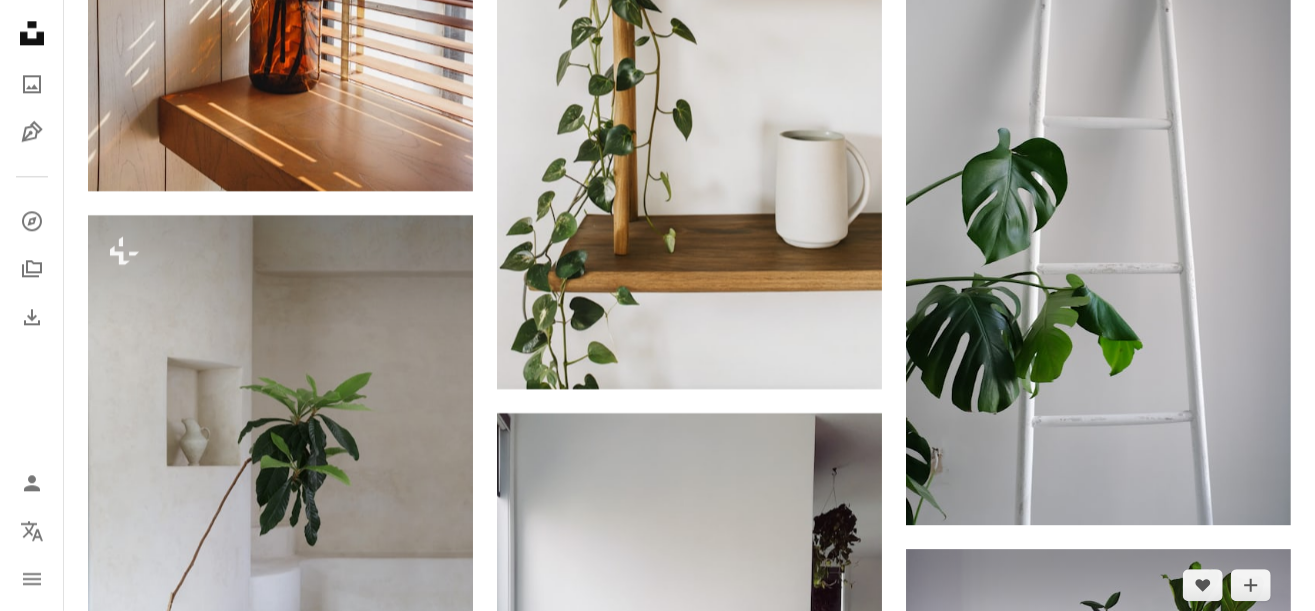 click on "Arrow pointing down" 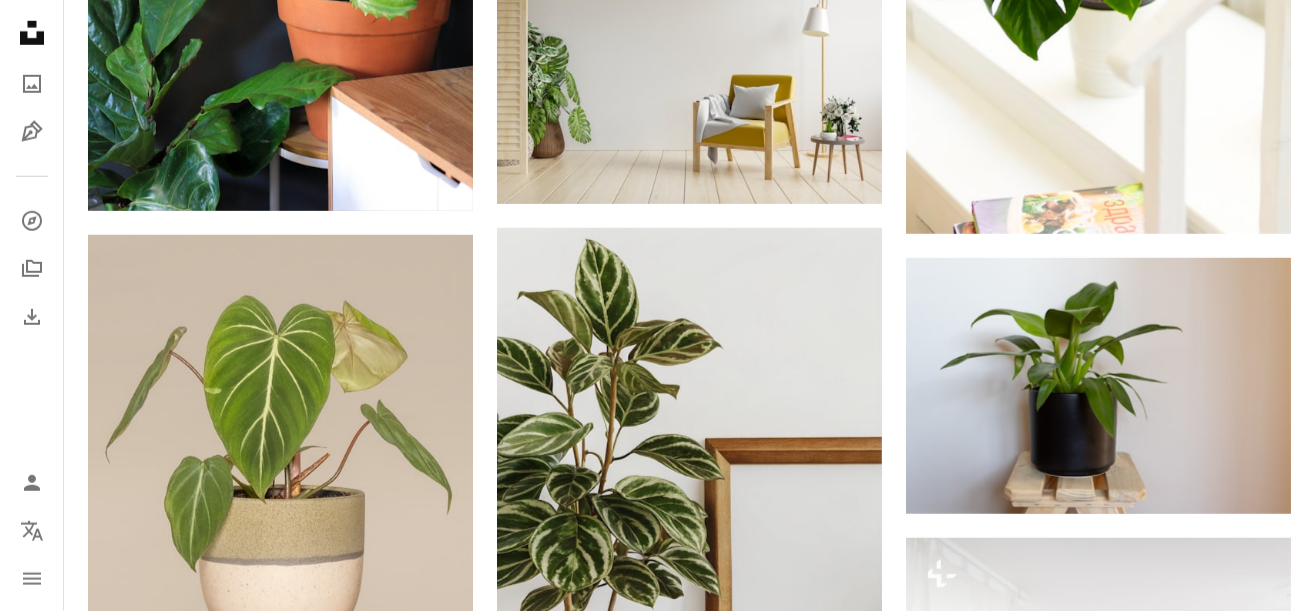 scroll, scrollTop: 46781, scrollLeft: 0, axis: vertical 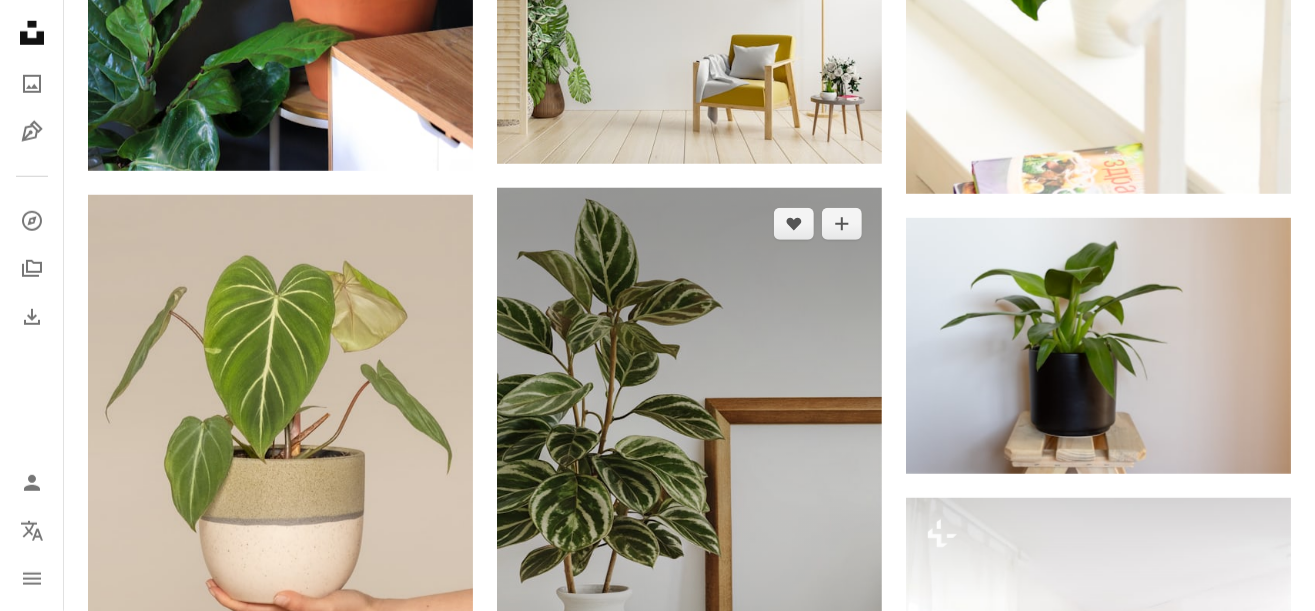 click on "Arrow pointing down" 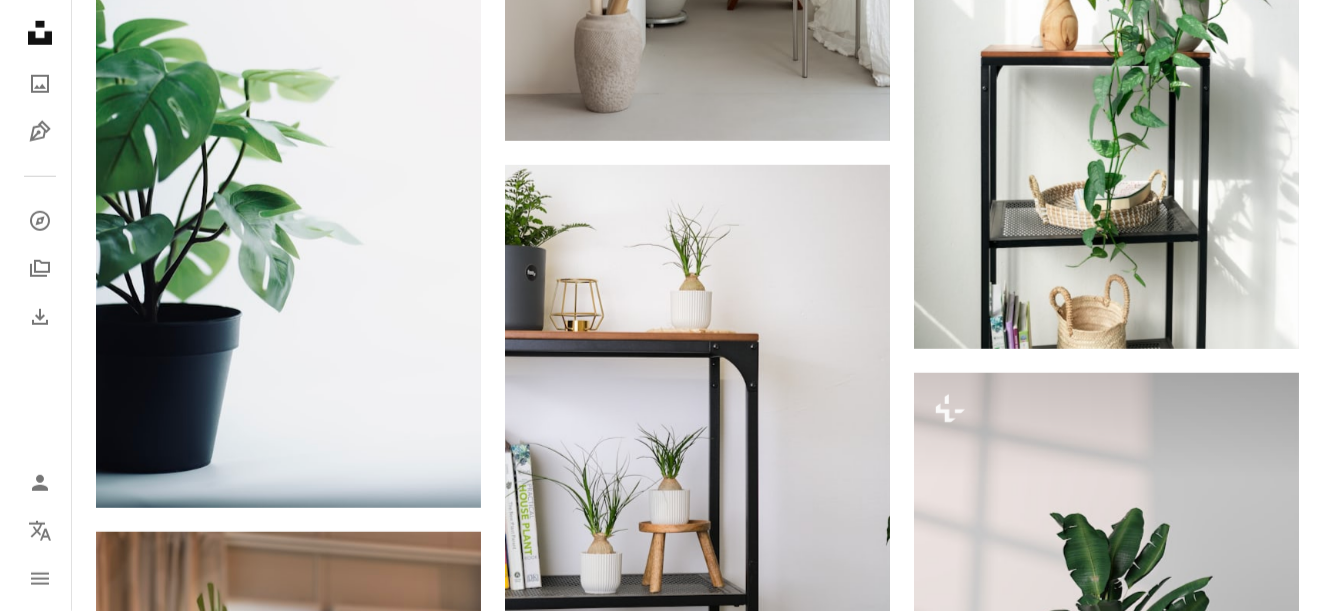 scroll, scrollTop: 59419, scrollLeft: 0, axis: vertical 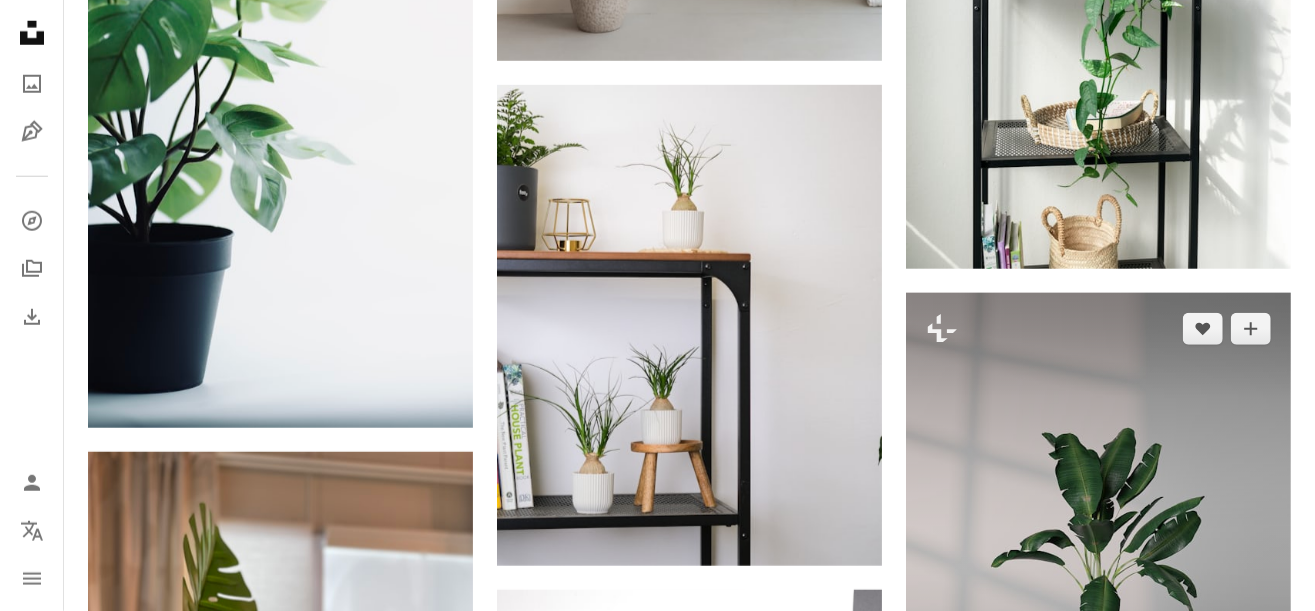 click on "A lock Download" at bounding box center [1220, 782] 